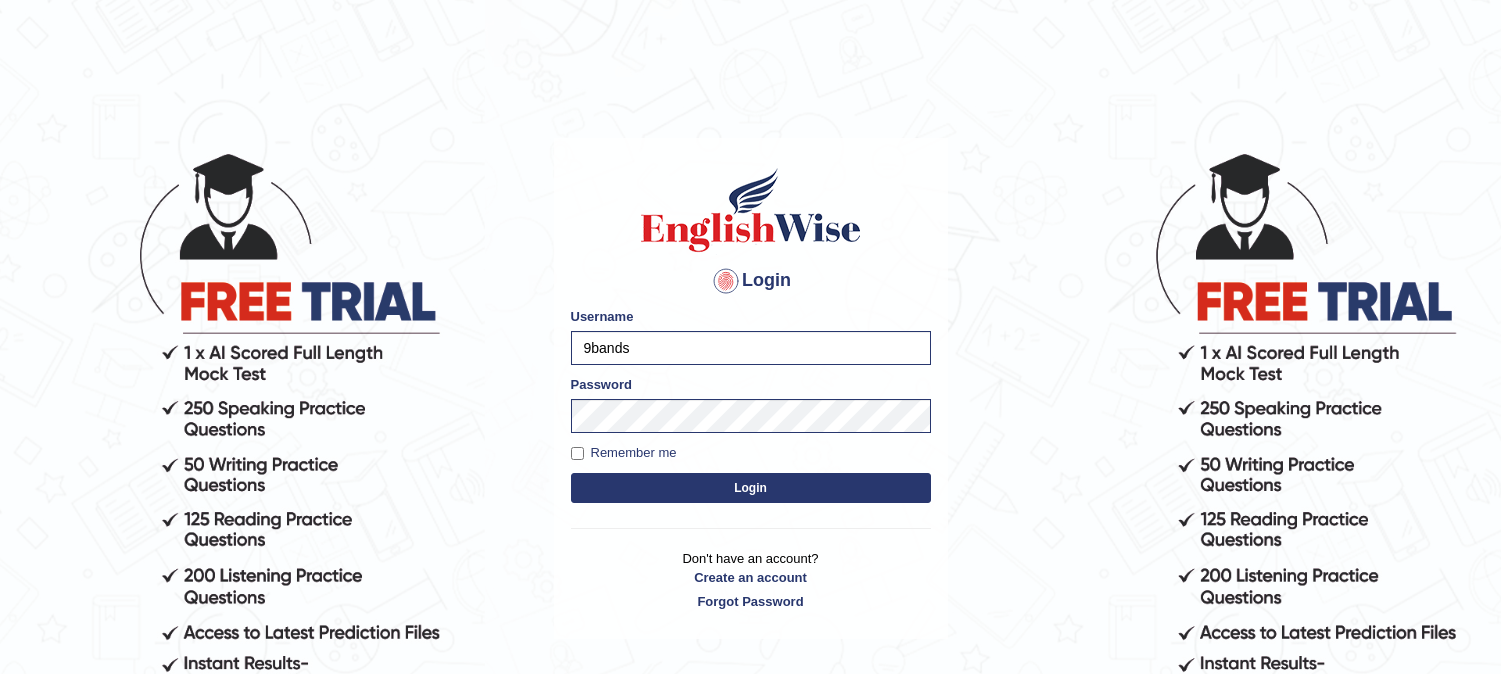 scroll, scrollTop: 0, scrollLeft: 0, axis: both 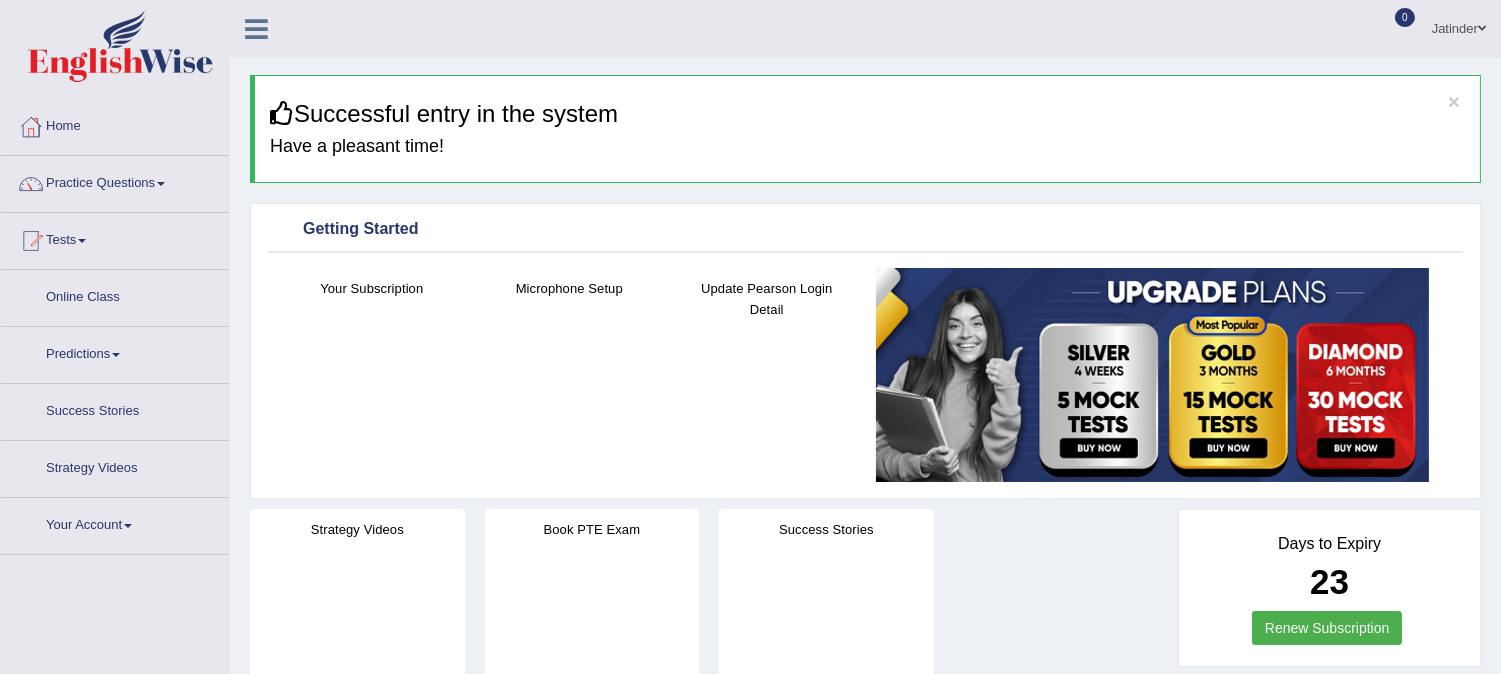 click on "Online Class" at bounding box center [115, 295] 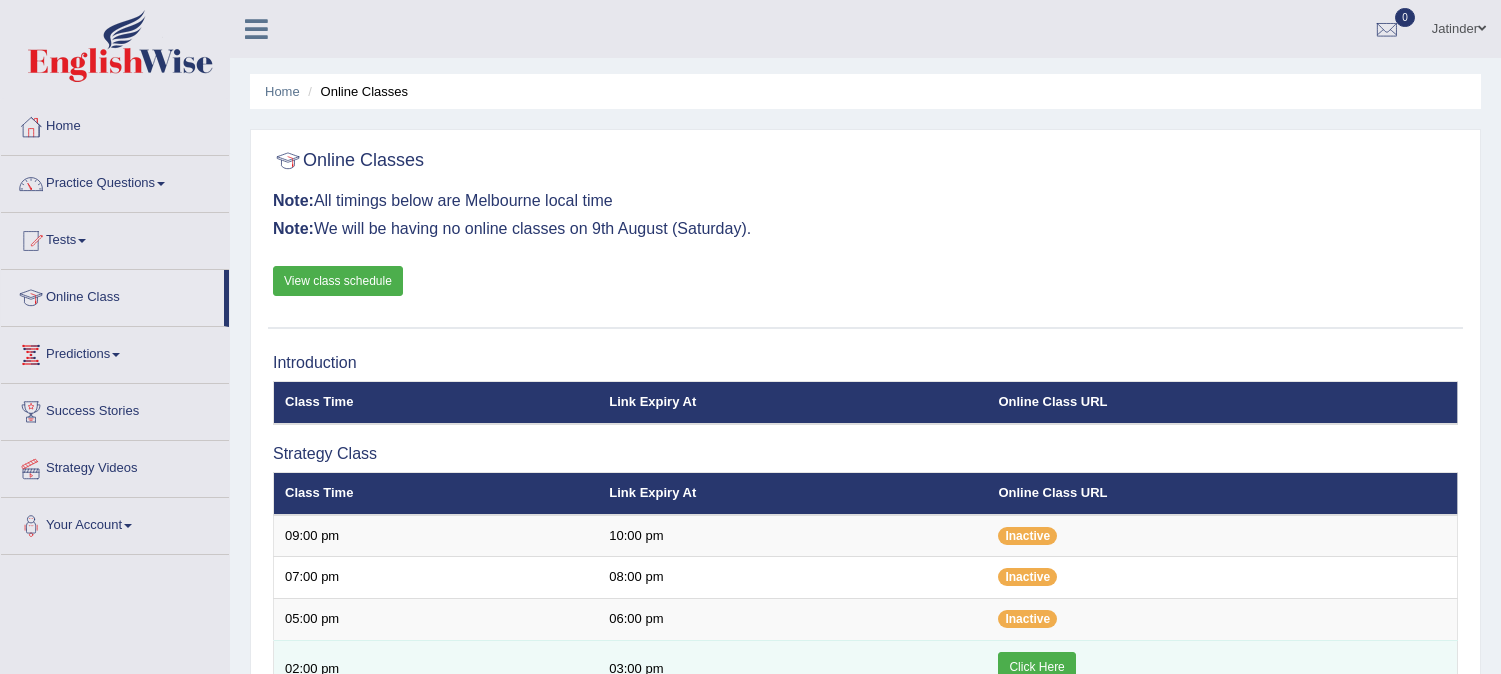 scroll, scrollTop: 524, scrollLeft: 0, axis: vertical 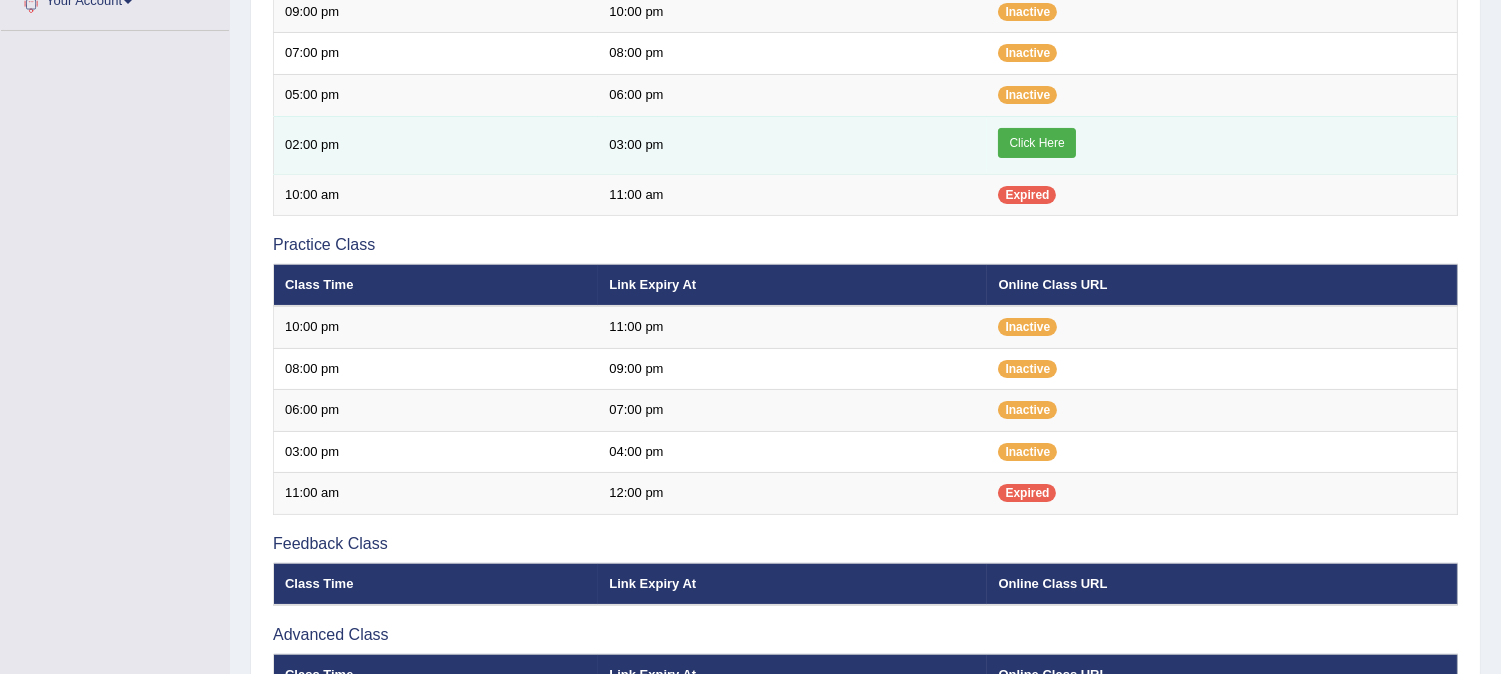 drag, startPoint x: 0, startPoint y: 0, endPoint x: 1068, endPoint y: 151, distance: 1078.6218 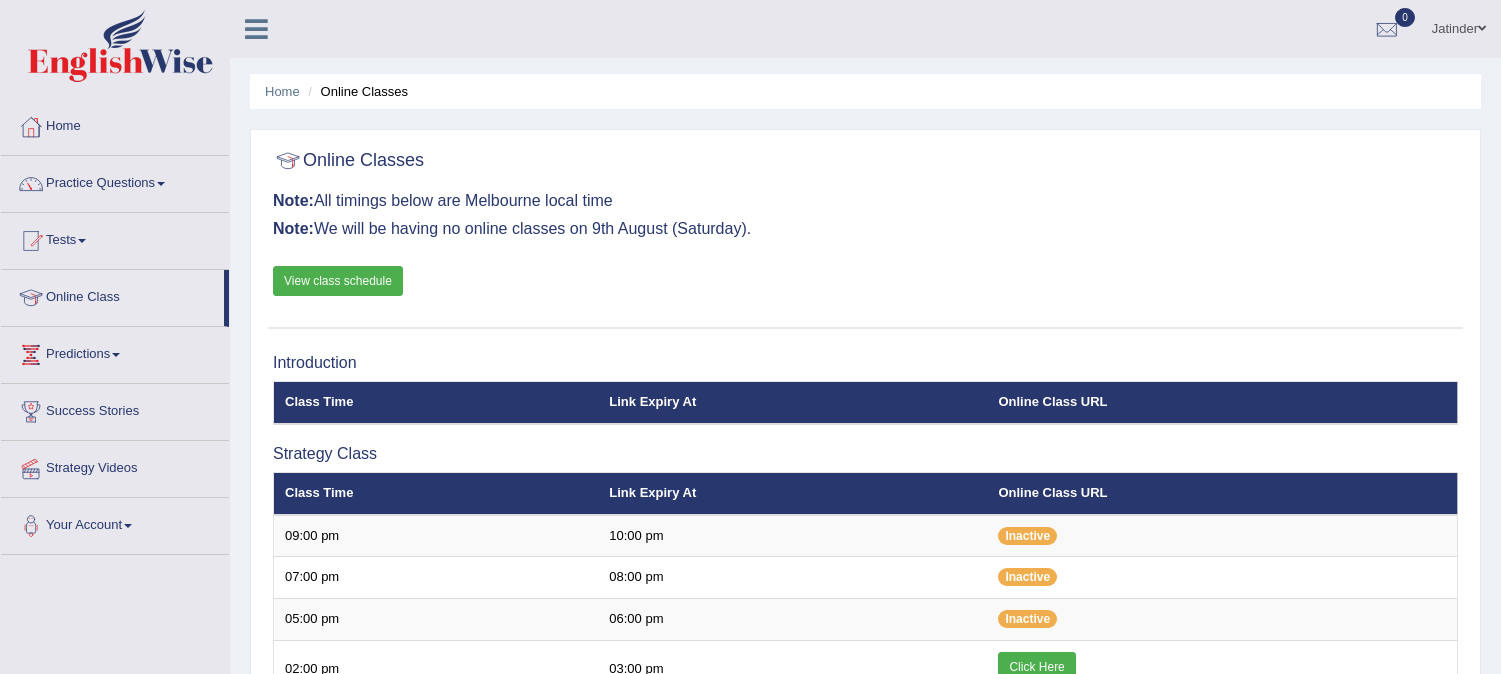 scroll, scrollTop: 524, scrollLeft: 0, axis: vertical 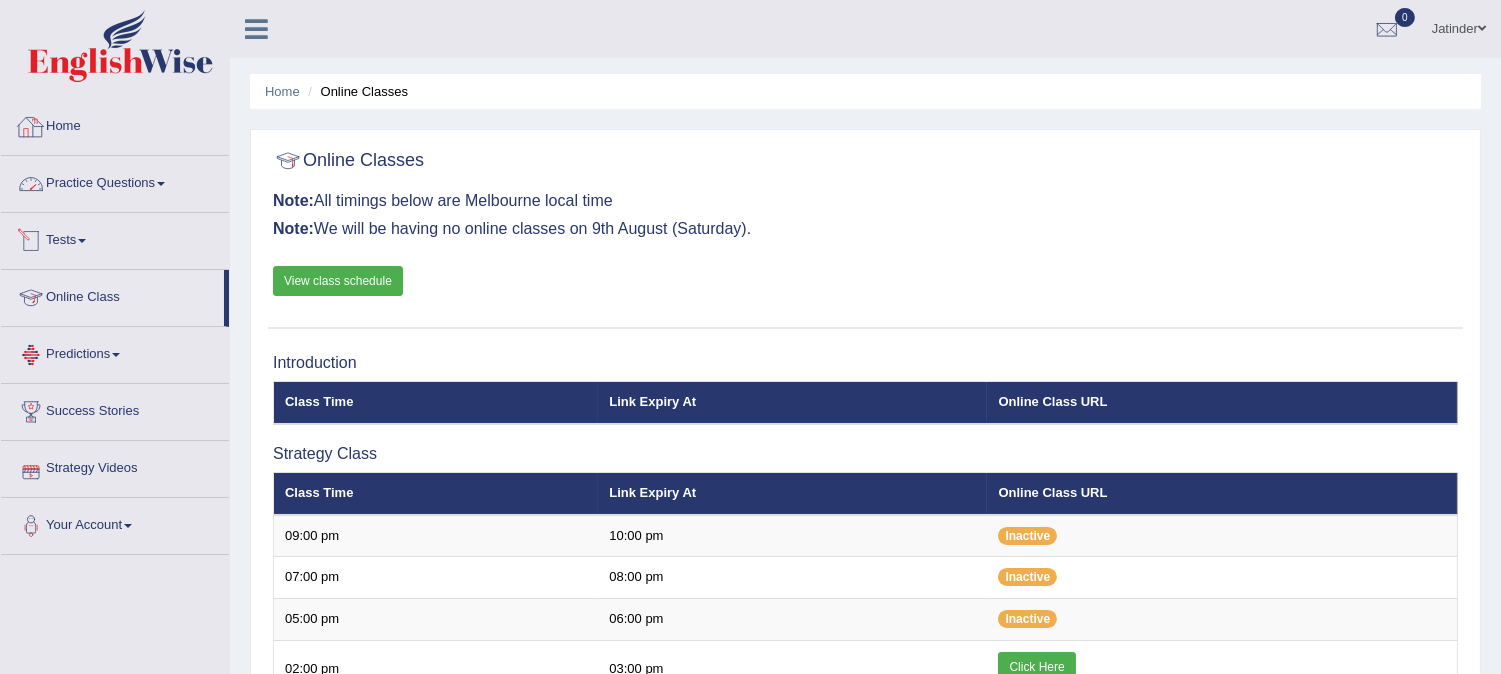 click on "Home" at bounding box center (115, 124) 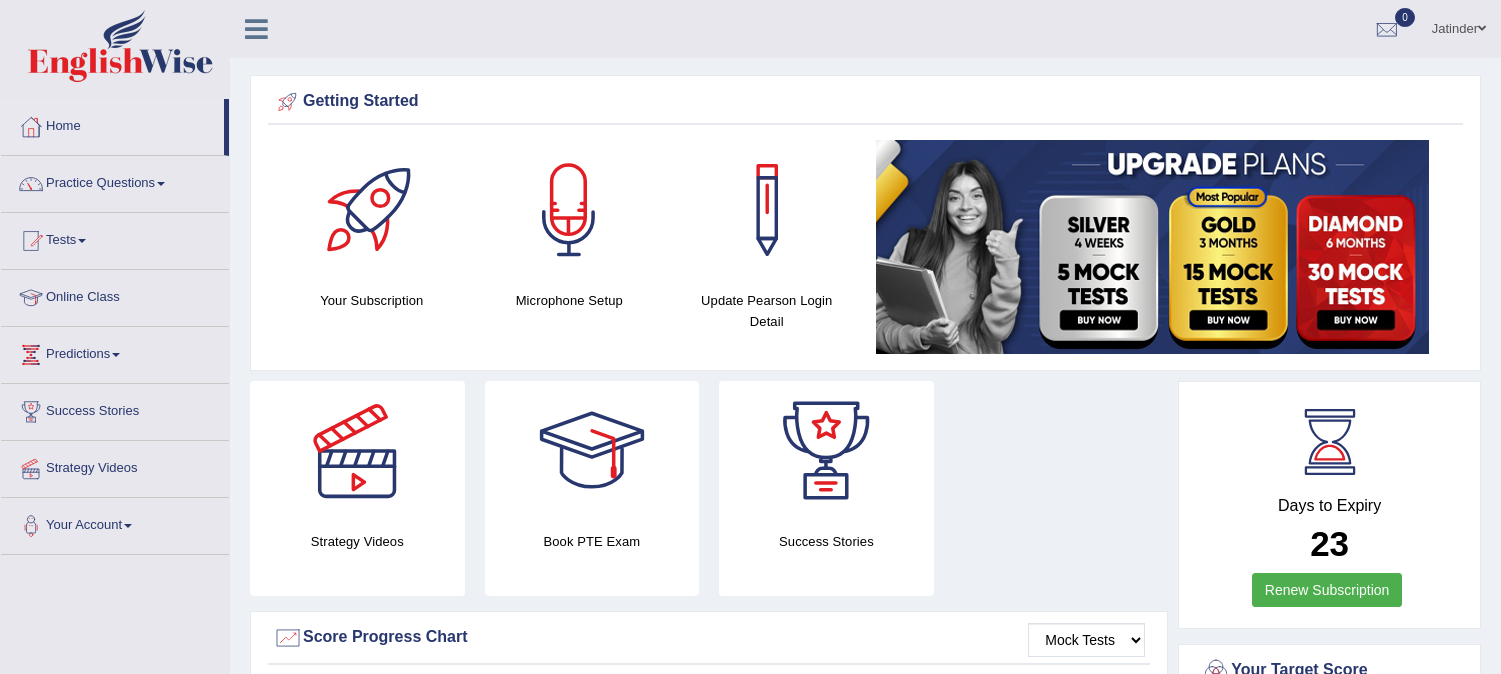 scroll, scrollTop: 888, scrollLeft: 0, axis: vertical 